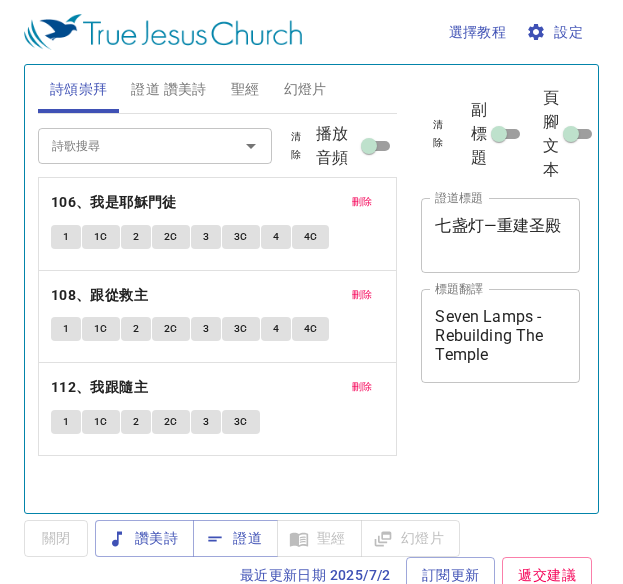 scroll, scrollTop: 0, scrollLeft: 0, axis: both 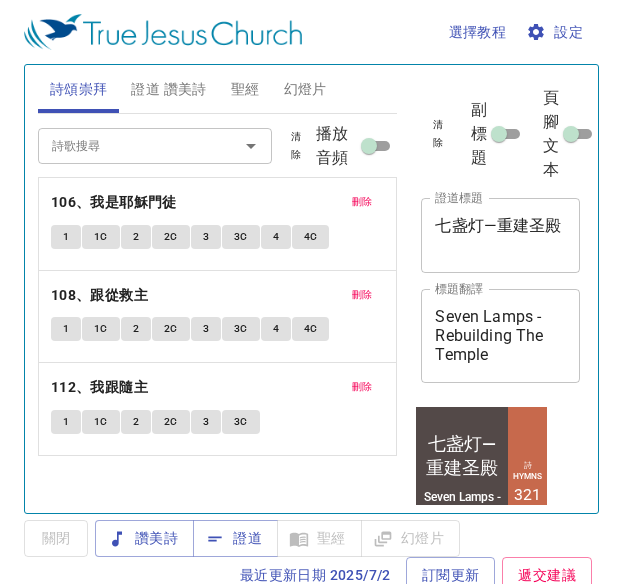 click on "七盏灯—重建圣殿 x 證道標題" at bounding box center [500, 235] 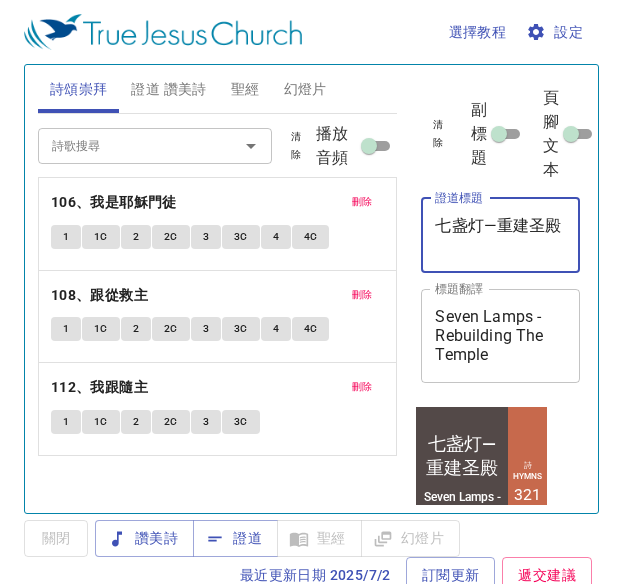 click on "七盏灯—重建圣殿 x 證道標題" at bounding box center [500, 235] 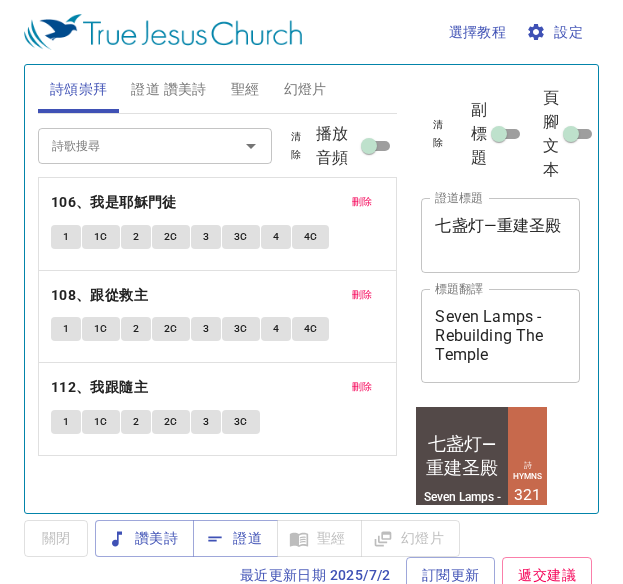 click on "七盏灯—重建圣殿 x 證道標題" at bounding box center [500, 235] 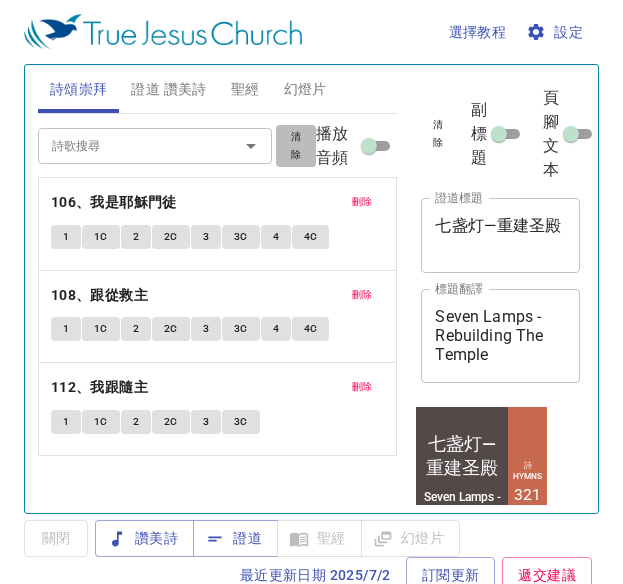 click on "清除" at bounding box center [296, 146] 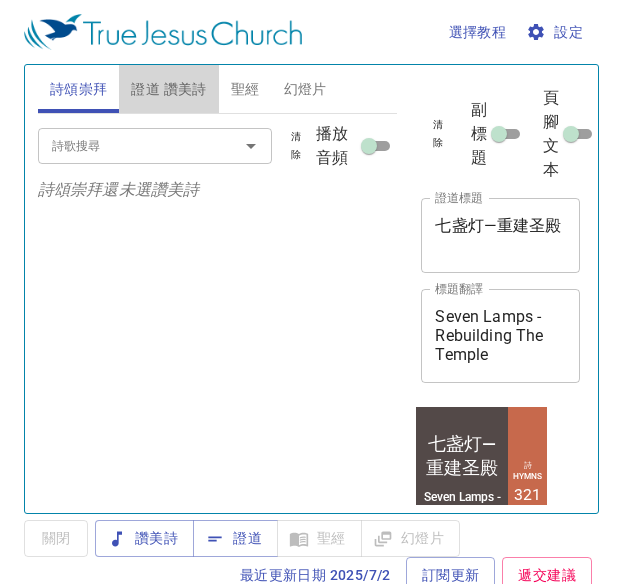 click on "證道 讚美詩" at bounding box center (168, 89) 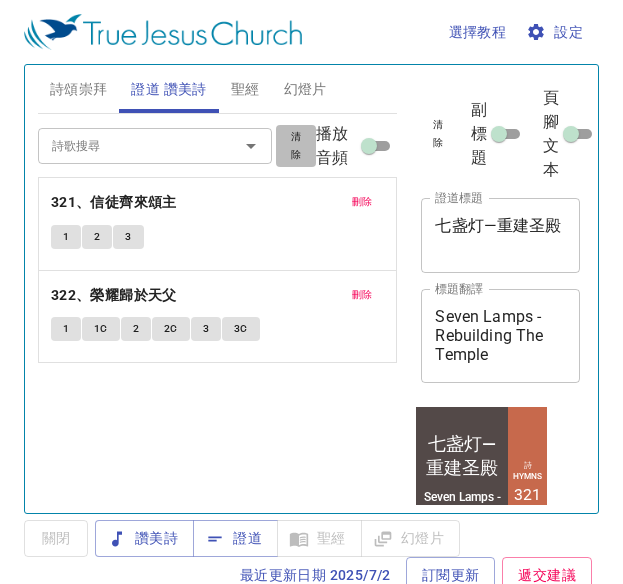 click on "清除" at bounding box center (296, 146) 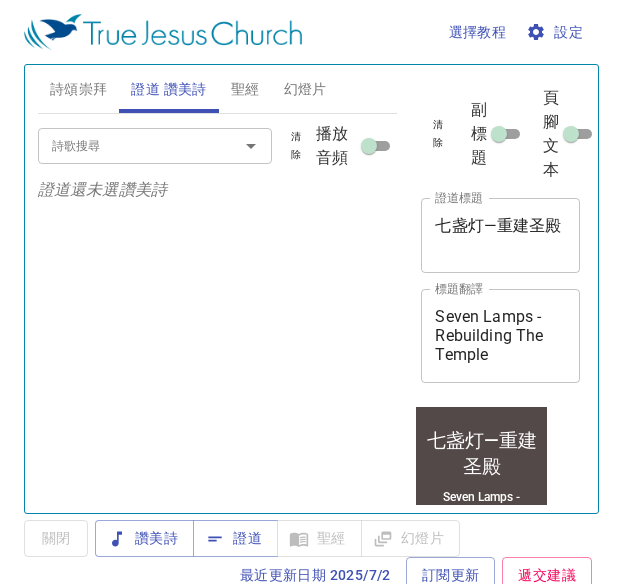 click on "詩歌搜尋" at bounding box center [125, 145] 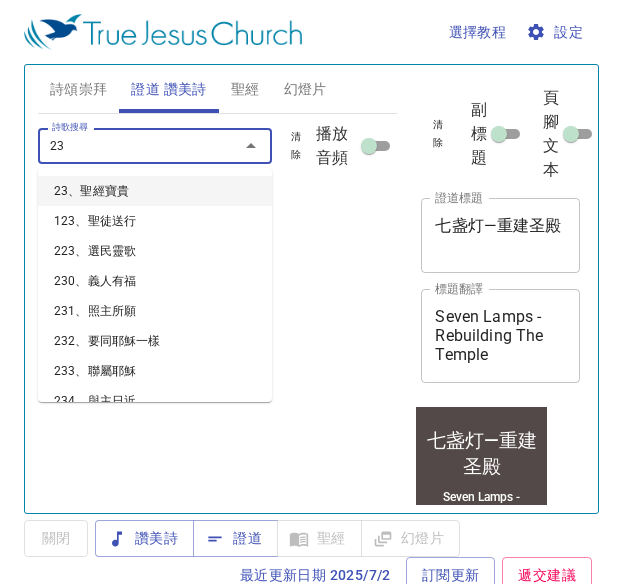 type on "239" 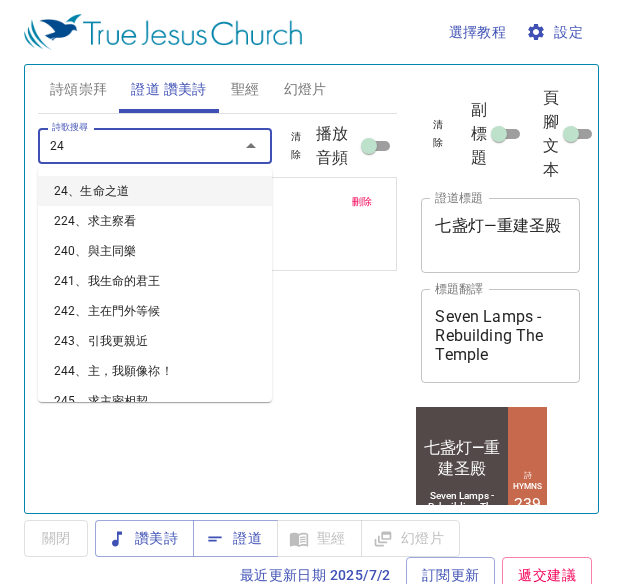 type on "244" 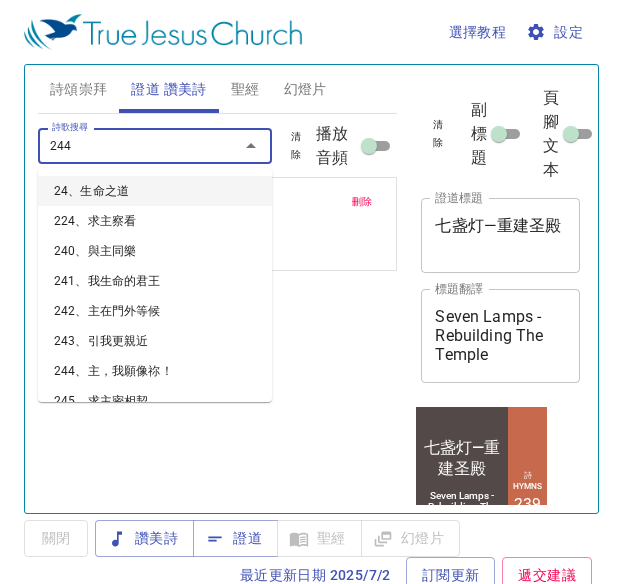 type 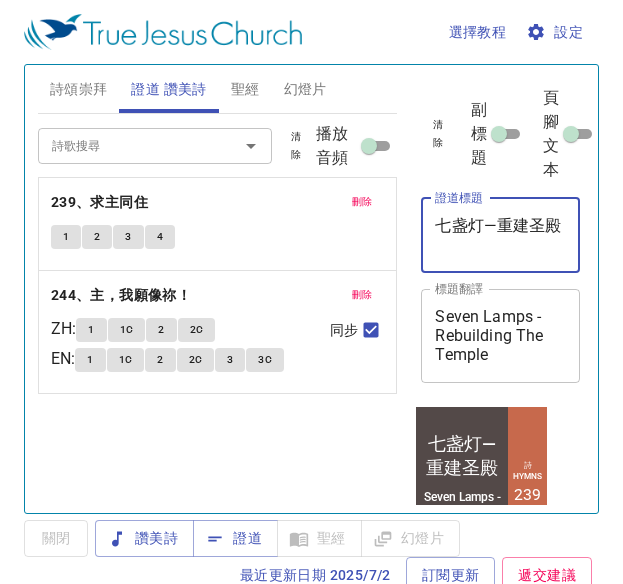click on "七盏灯—重建圣殿" at bounding box center [500, 235] 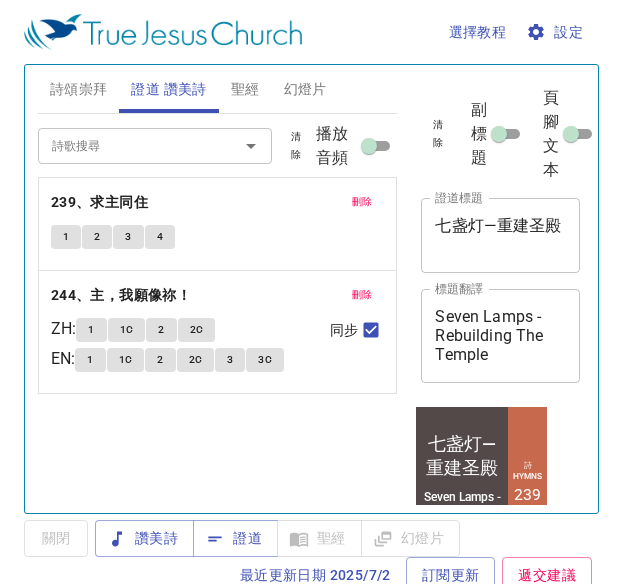 click on "Seven Lamps -Rebuilding The Temple" at bounding box center [500, 335] 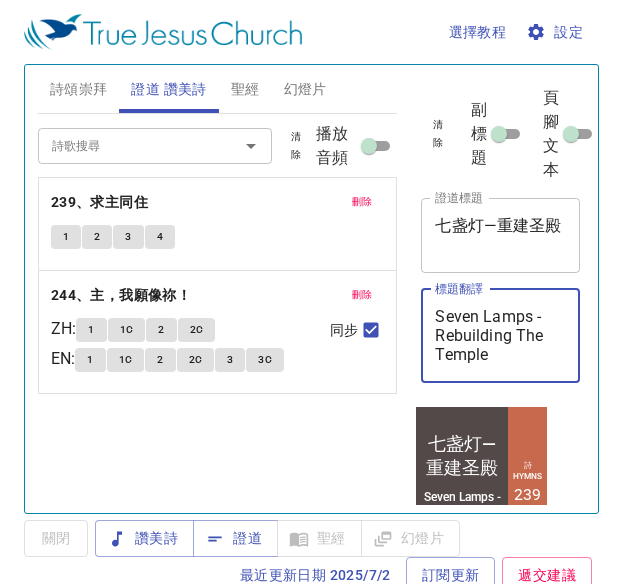 click on "Seven Lamps -Rebuilding The Temple" at bounding box center (500, 335) 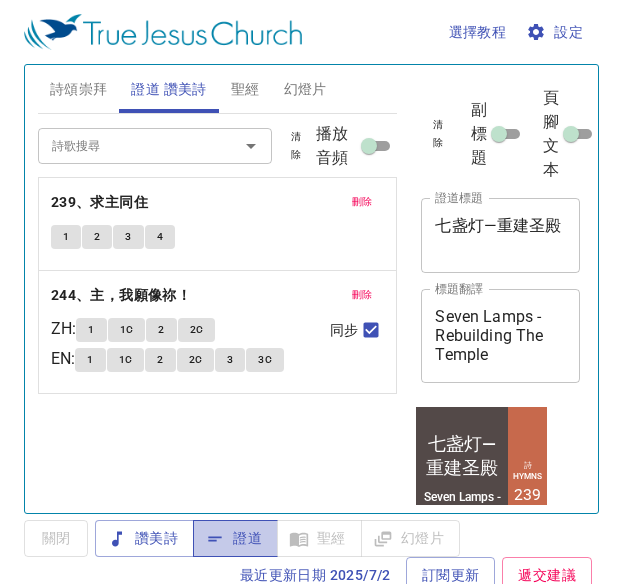 click on "證道" at bounding box center [235, 538] 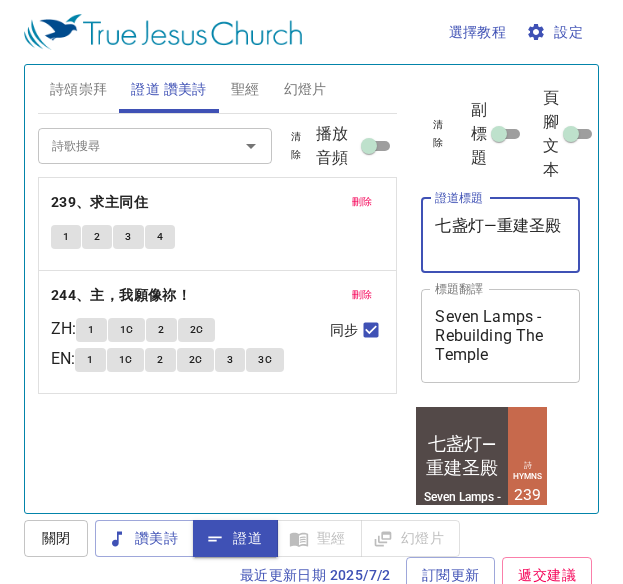 click on "七盏灯—重建圣殿" at bounding box center (500, 235) 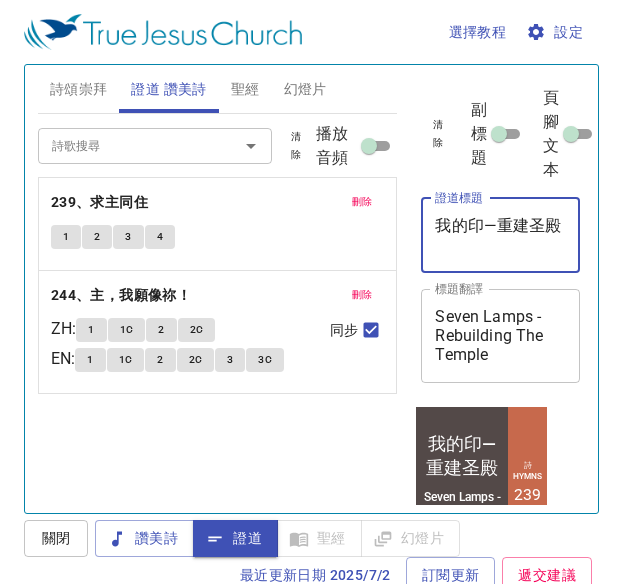 type on "我的印—重建圣殿" 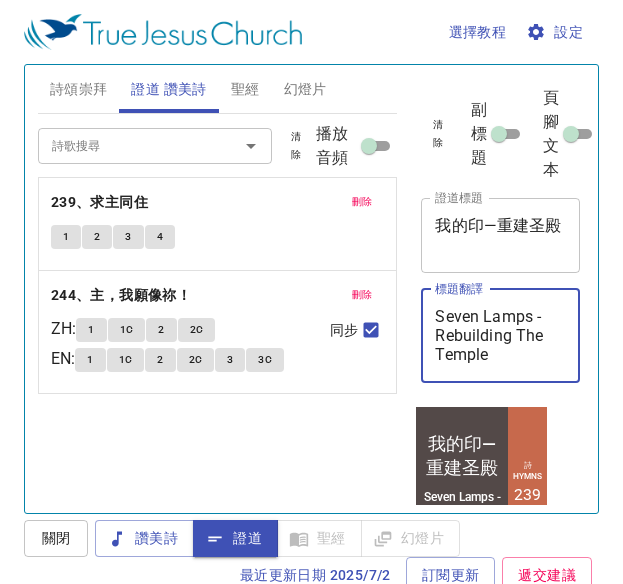 click on "Seven Lamps -Rebuilding The Temple" at bounding box center [500, 335] 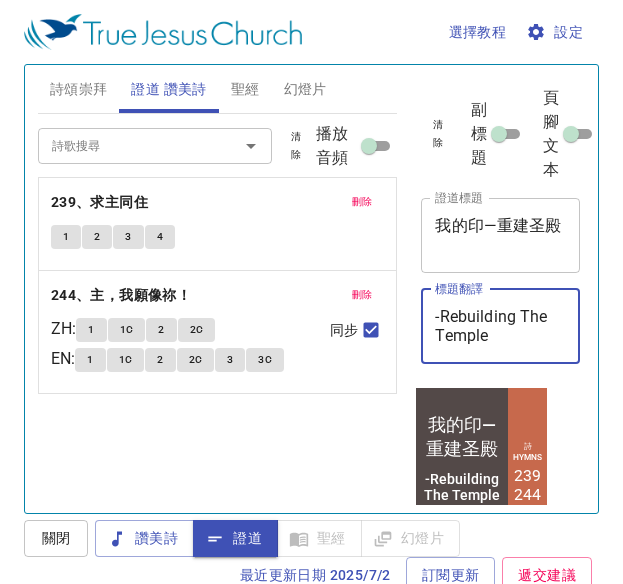 click on "-Rebuilding The Temple" at bounding box center [500, 326] 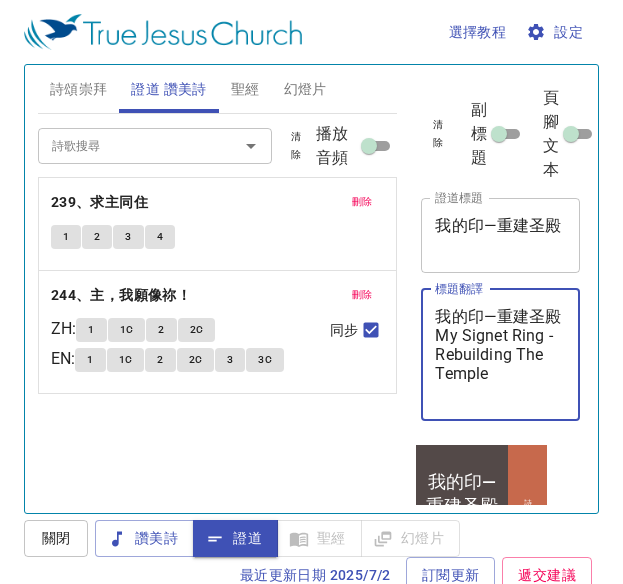 click on "我的印—重建圣殿 My Signet Ring -Rebuilding The Temple" at bounding box center [500, 354] 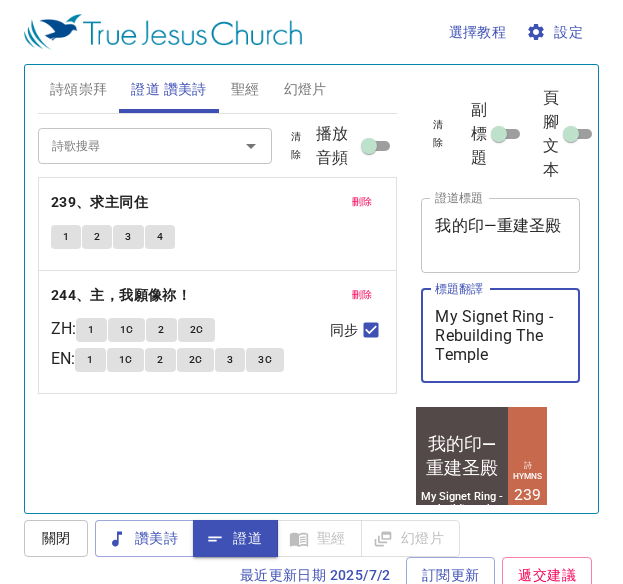 type on "My Signet Ring -Rebuilding The Temple" 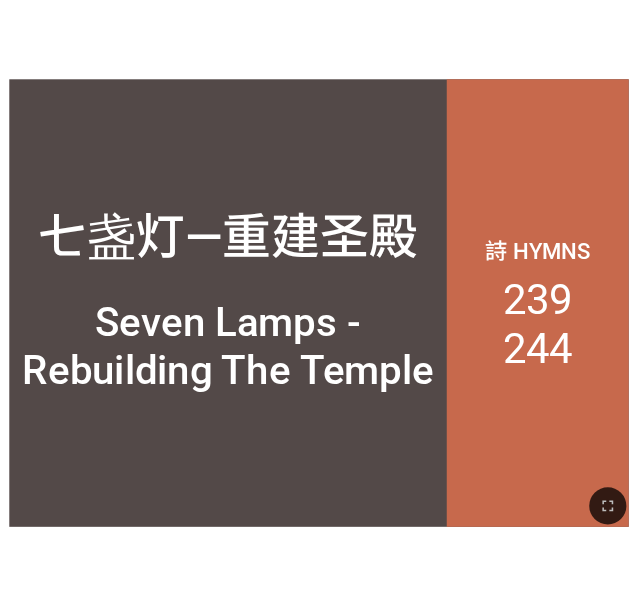 scroll, scrollTop: 0, scrollLeft: 0, axis: both 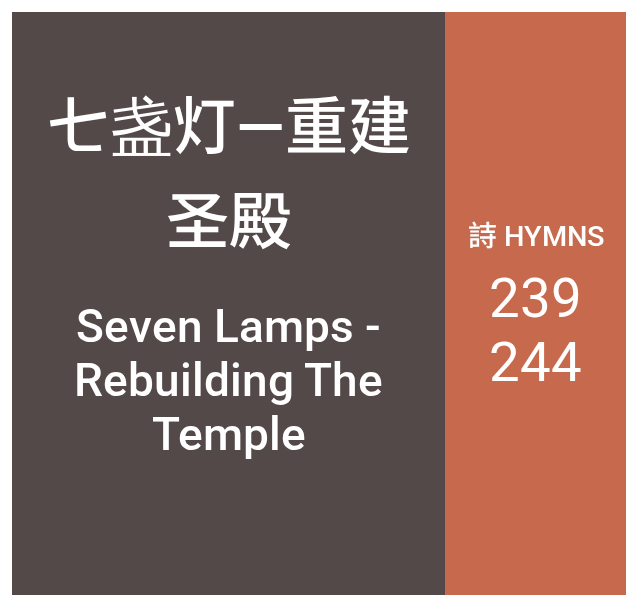 click on "詩   Hymns 239 244" at bounding box center [535, 303] 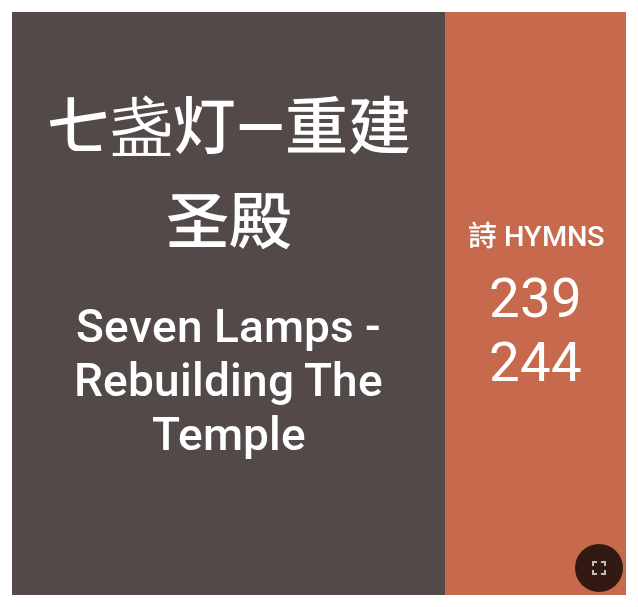 click on "詩   Hymns 239 244" at bounding box center [535, 303] 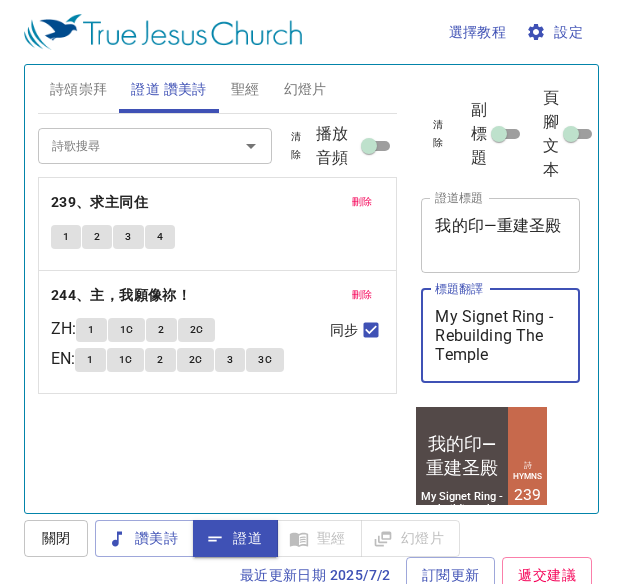 scroll, scrollTop: 0, scrollLeft: 0, axis: both 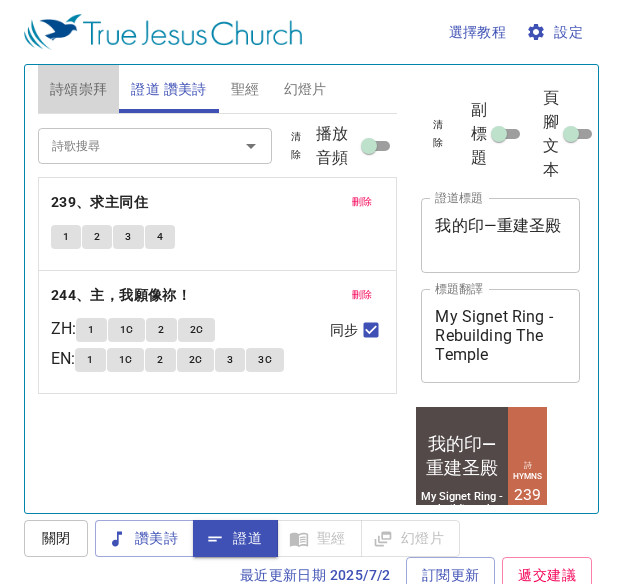 click on "詩頌崇拜" at bounding box center [79, 89] 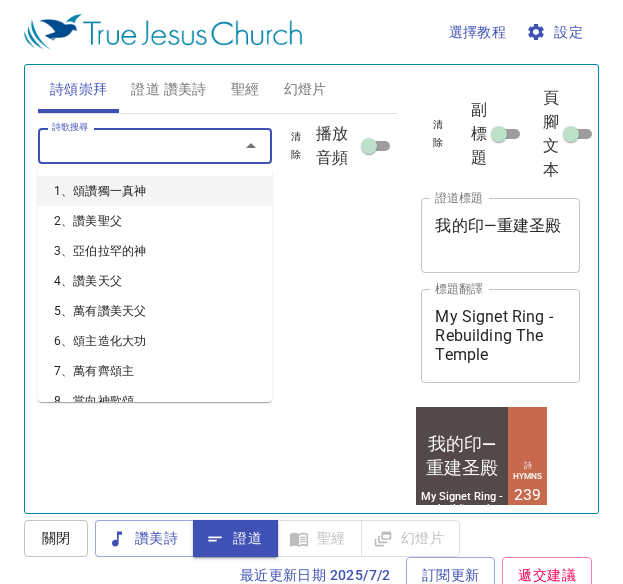click on "詩歌搜尋" at bounding box center [125, 145] 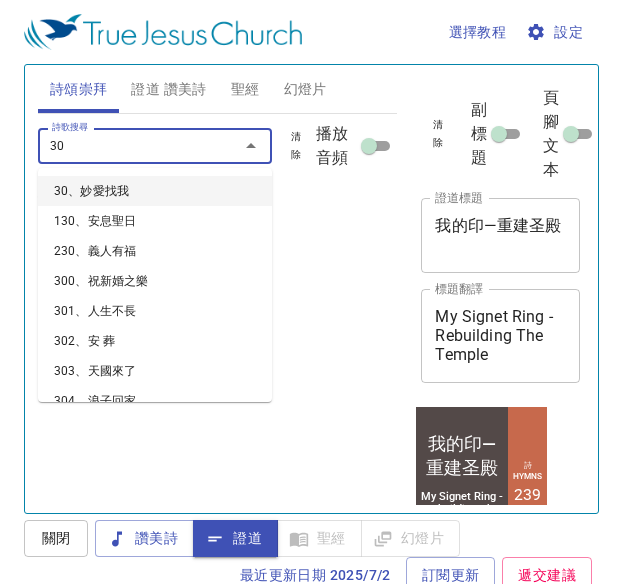type on "307" 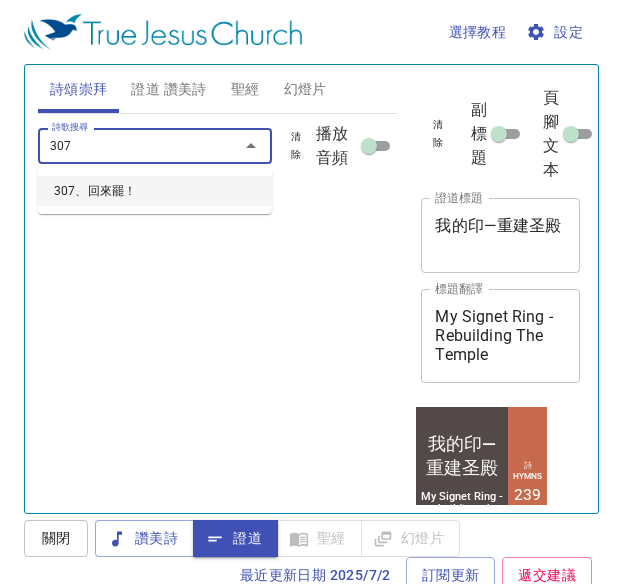 type 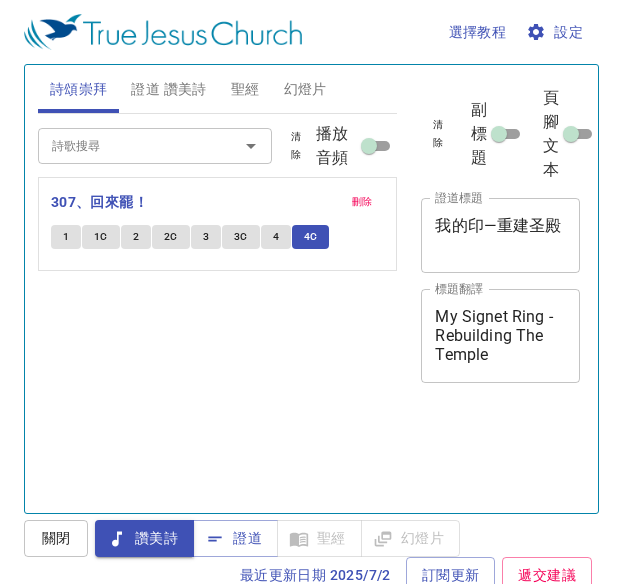 scroll, scrollTop: 0, scrollLeft: 0, axis: both 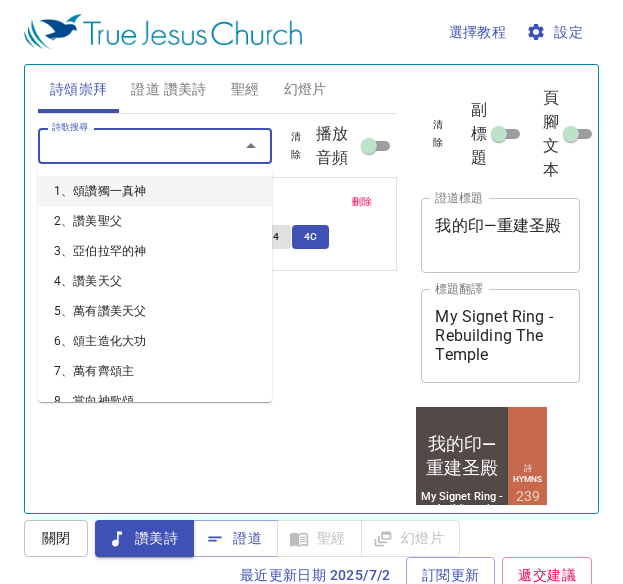 click on "詩歌搜尋" at bounding box center [125, 145] 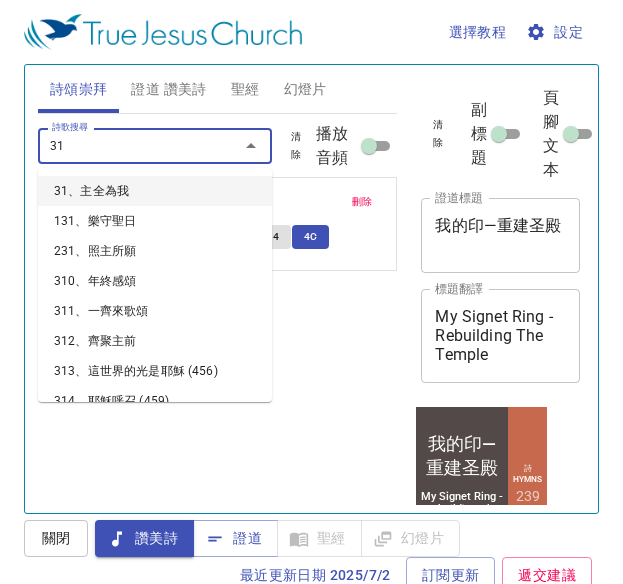 type on "318" 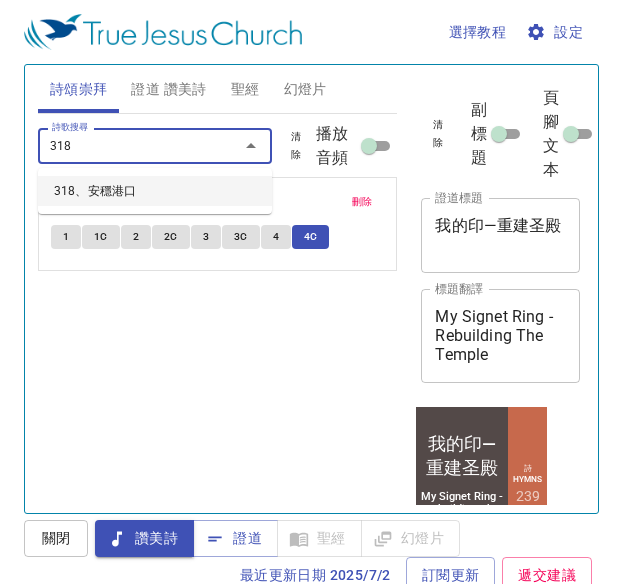 type 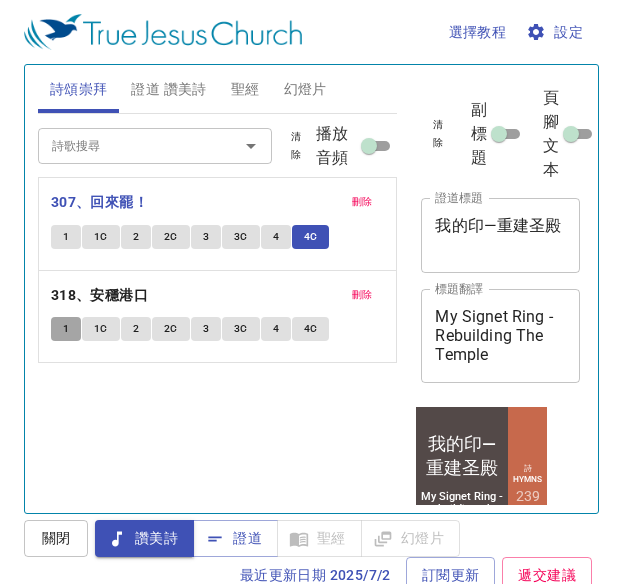 click on "1" at bounding box center (66, 329) 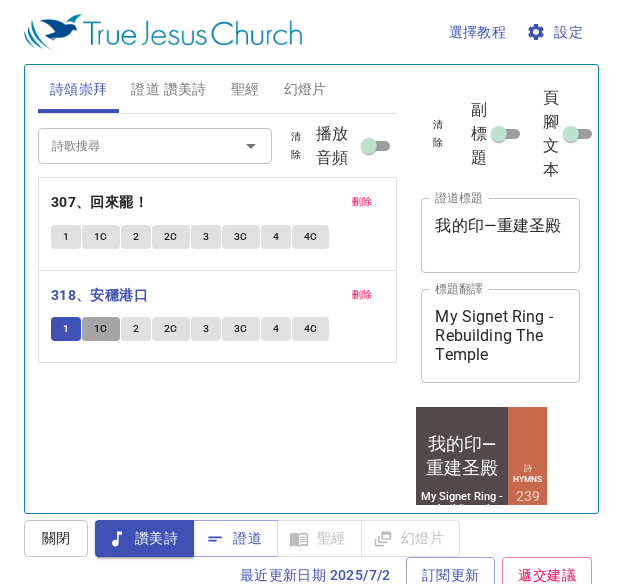 click on "1C" at bounding box center [101, 329] 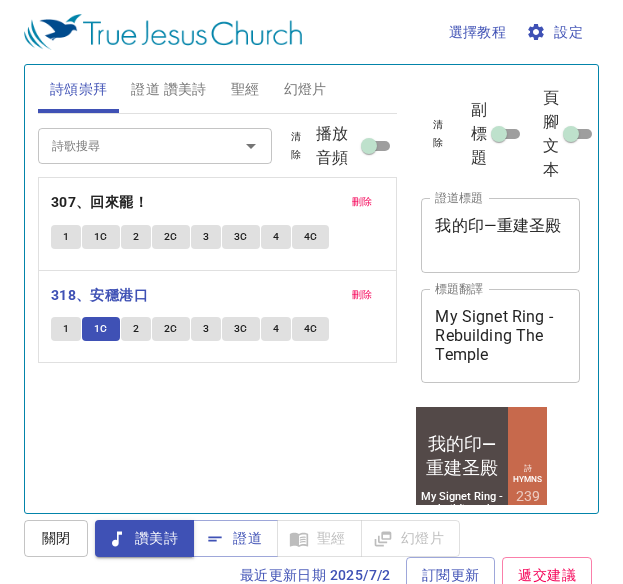 type 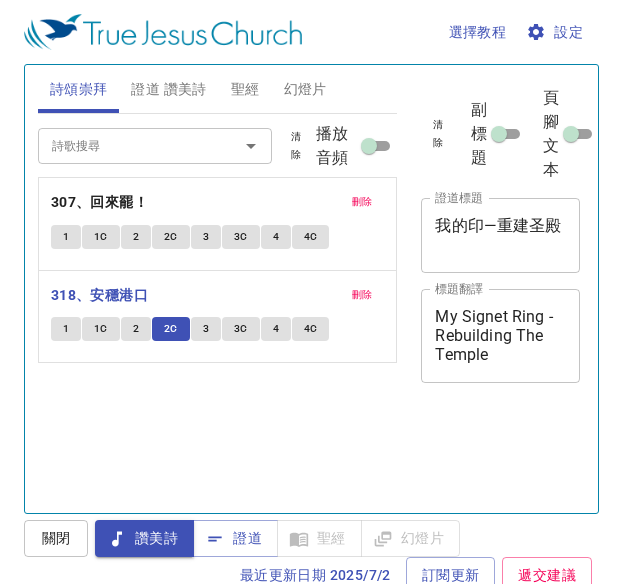 scroll, scrollTop: 0, scrollLeft: 0, axis: both 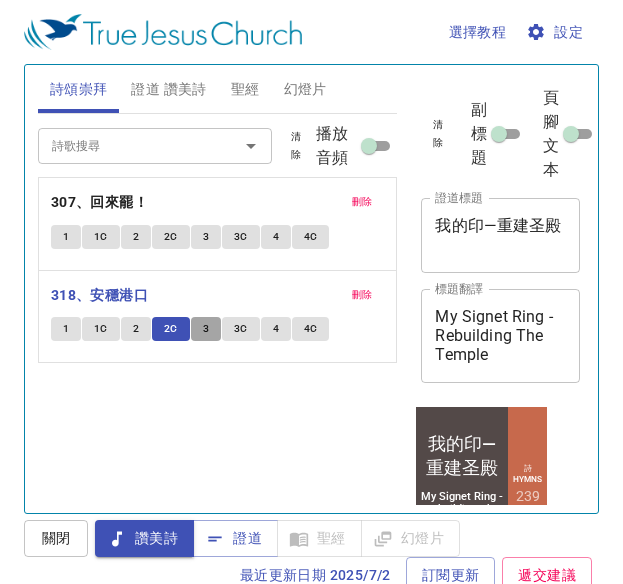 click on "3" at bounding box center [206, 329] 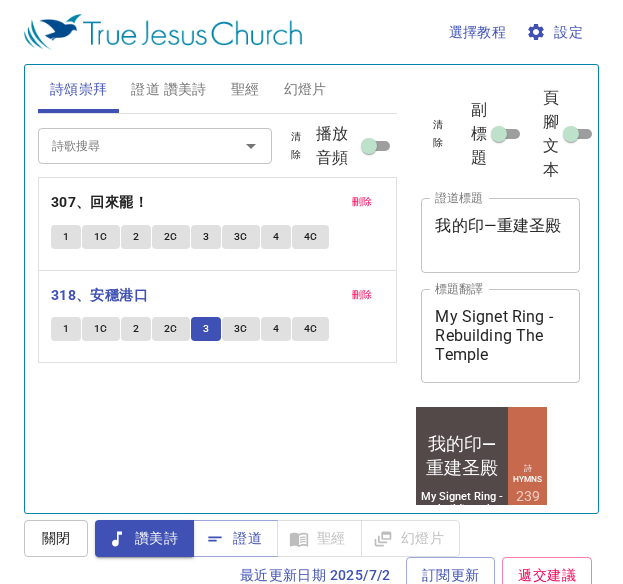 type 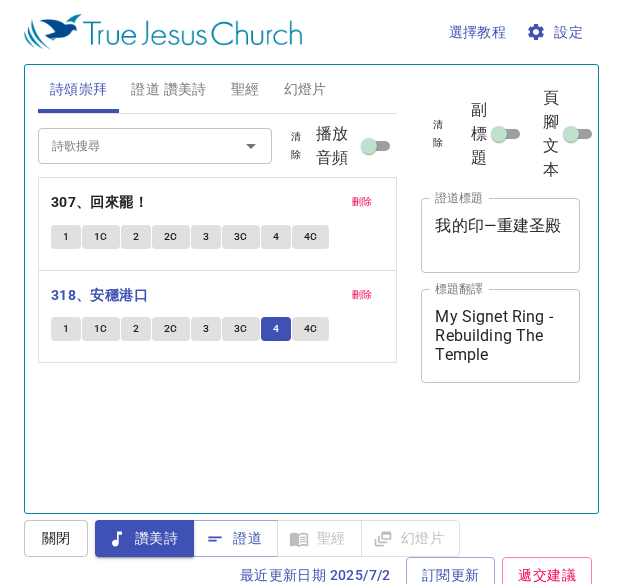 scroll, scrollTop: 0, scrollLeft: 0, axis: both 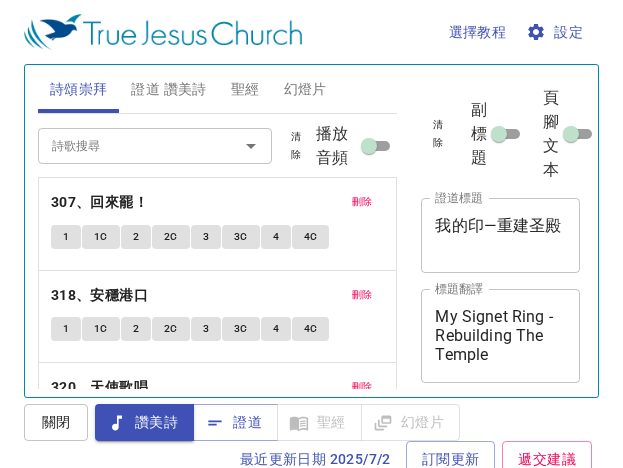 type 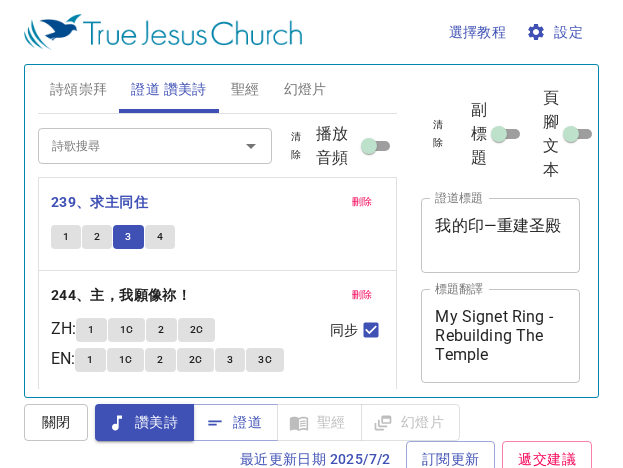 scroll, scrollTop: 0, scrollLeft: 0, axis: both 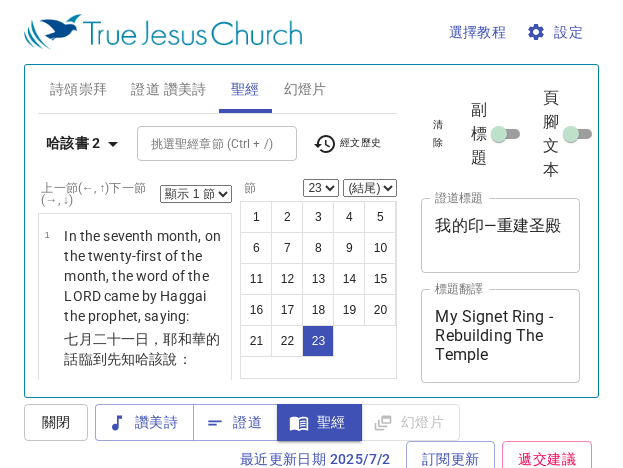 select on "23" 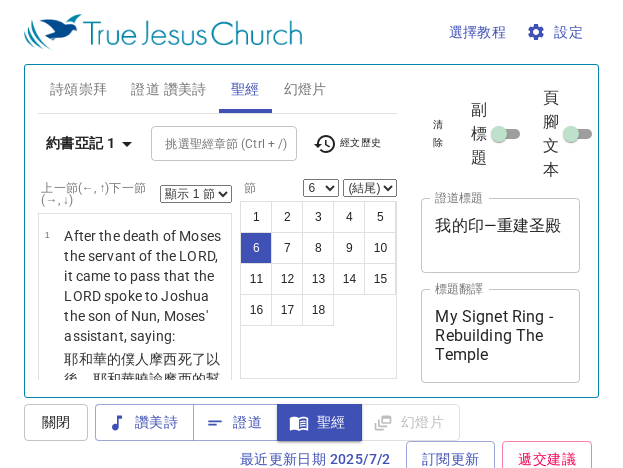 select on "6" 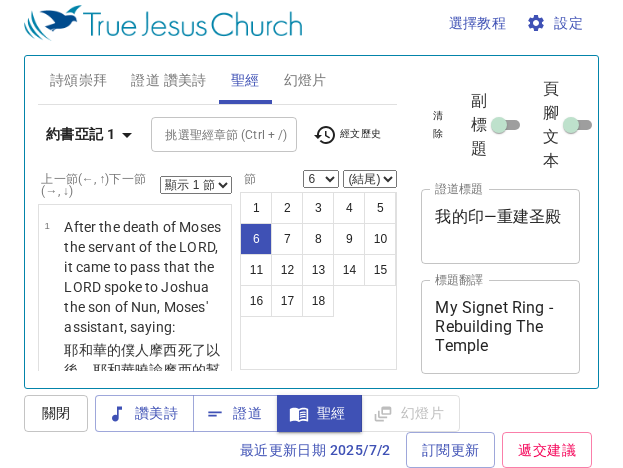 click on "約書亞記 1" at bounding box center (80, 134) 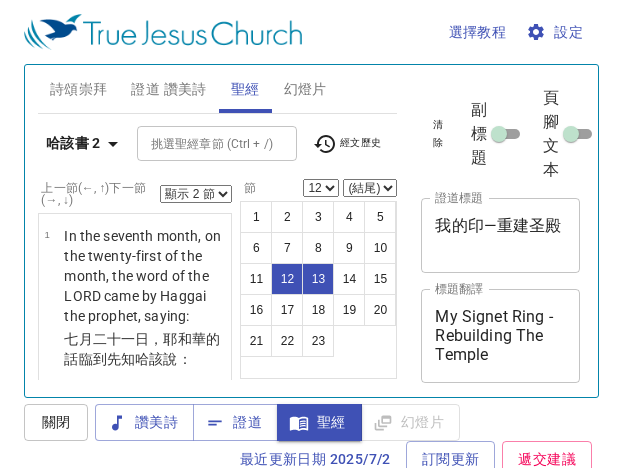 select on "2" 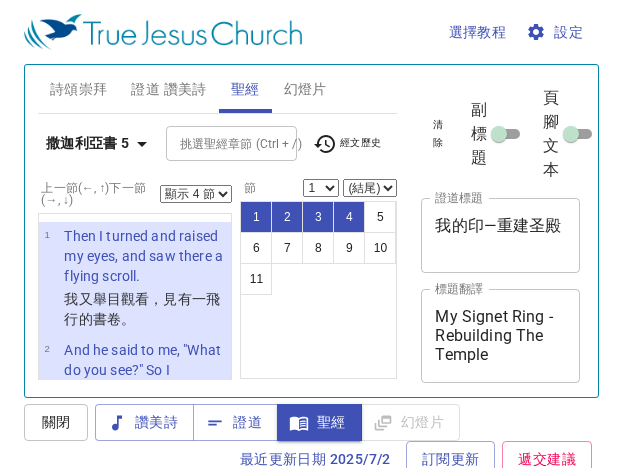 select on "4" 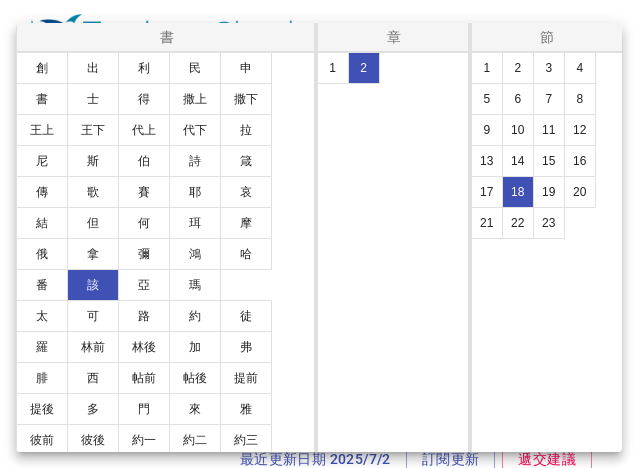 select on "18" 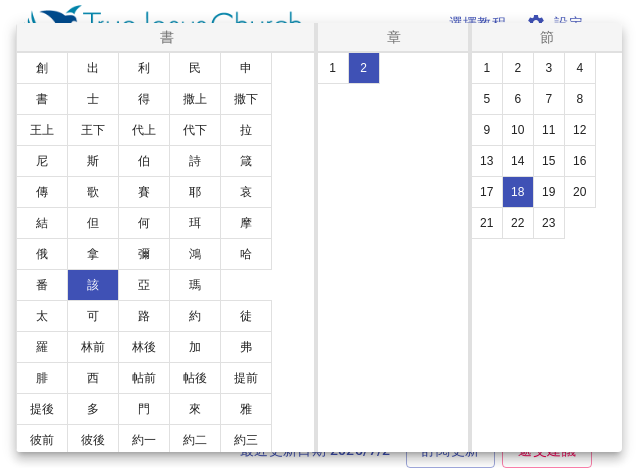 click on "羅" at bounding box center (42, 347) 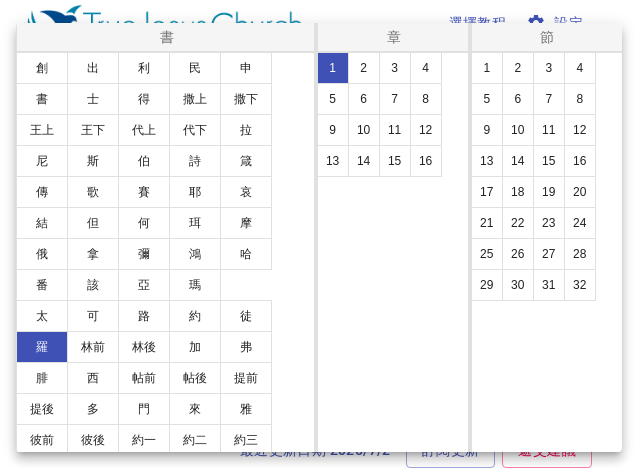 scroll, scrollTop: 9, scrollLeft: 0, axis: vertical 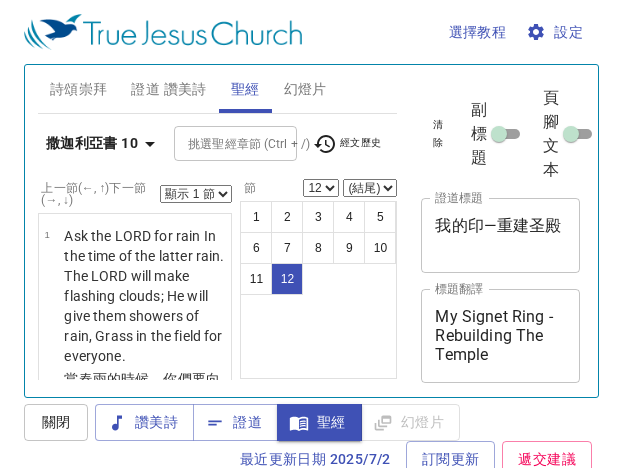 select on "12" 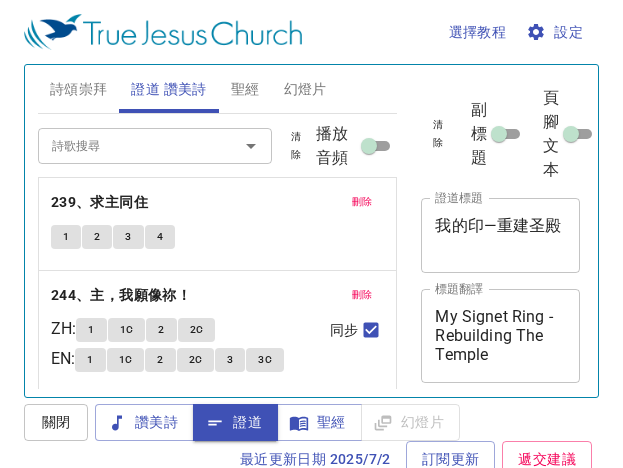 scroll, scrollTop: 9, scrollLeft: 0, axis: vertical 